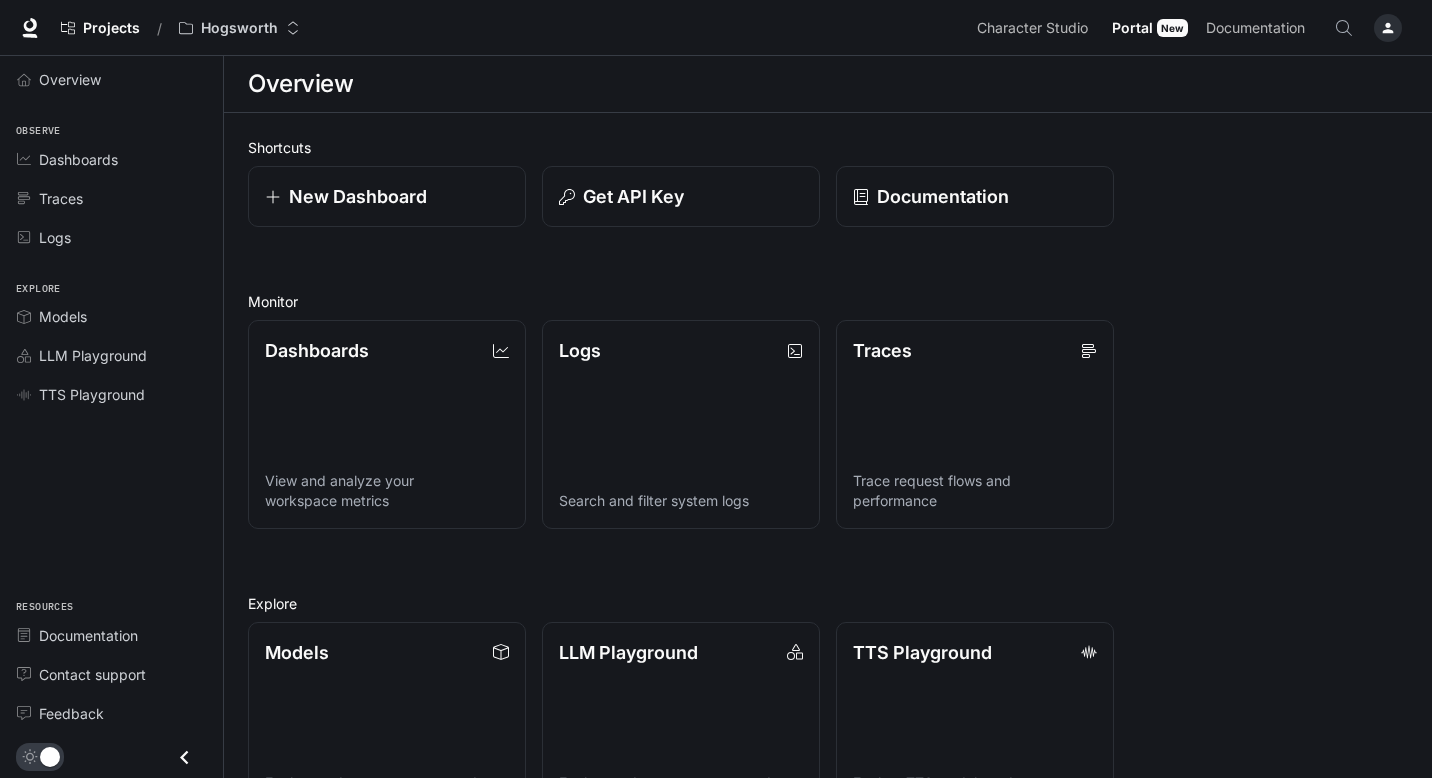 scroll, scrollTop: 0, scrollLeft: 0, axis: both 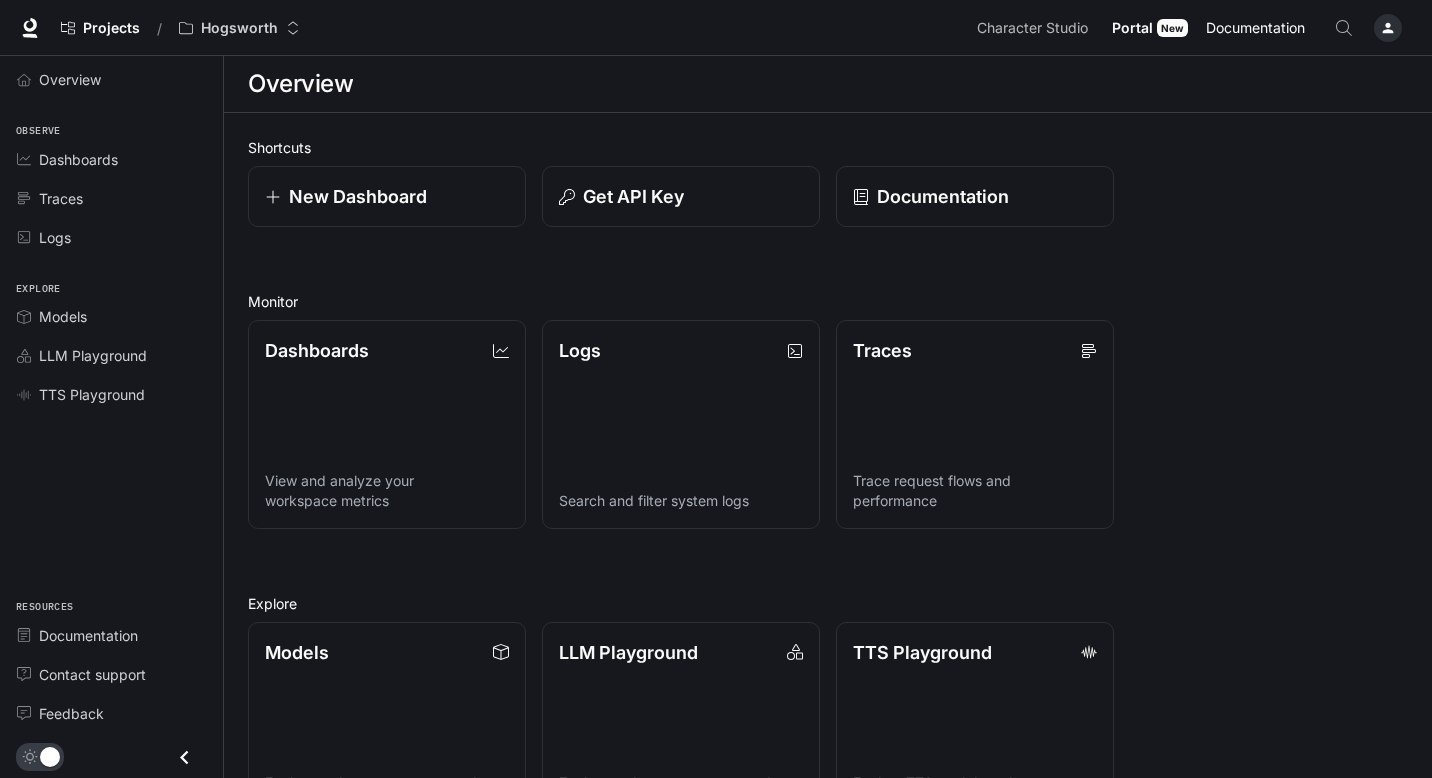 click on "Documentation" at bounding box center [1255, 28] 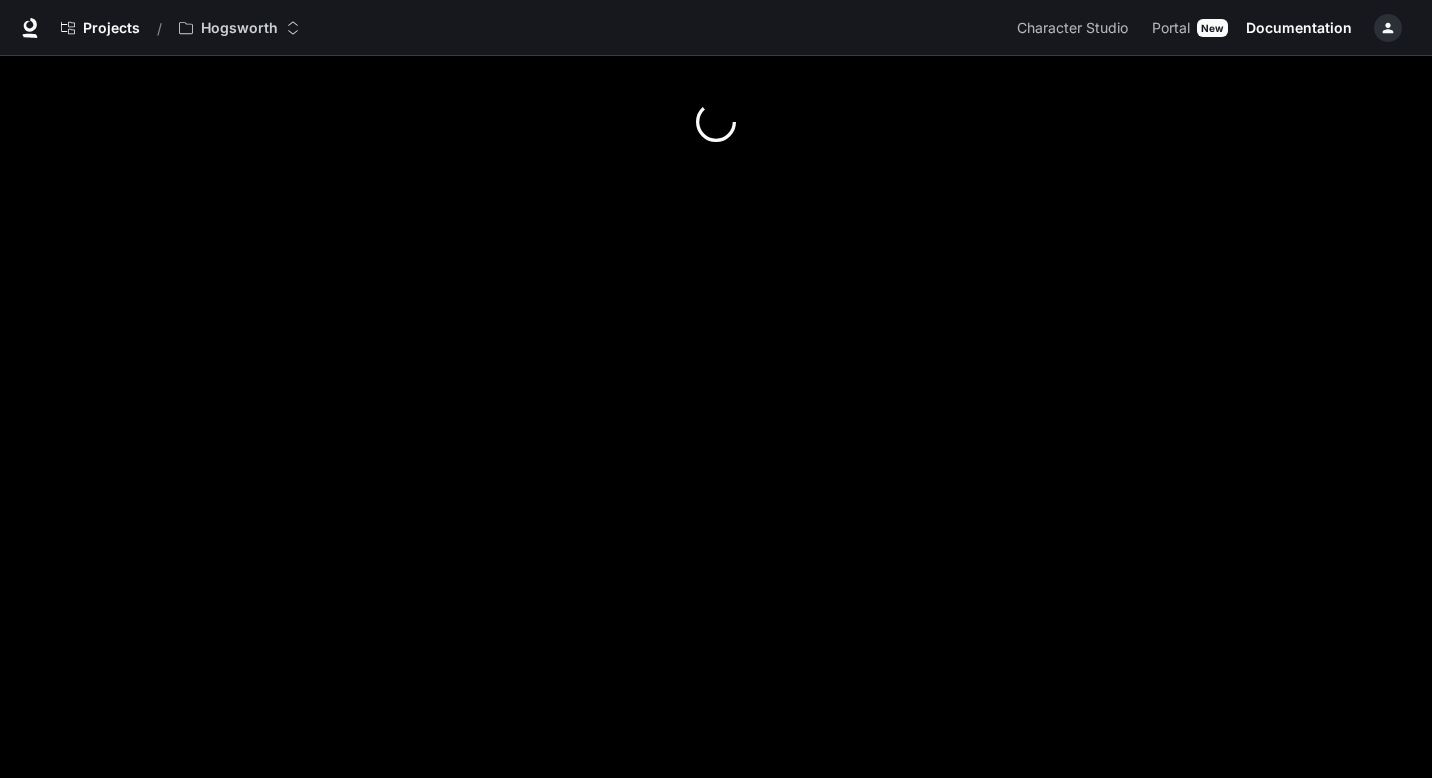 scroll, scrollTop: 0, scrollLeft: 0, axis: both 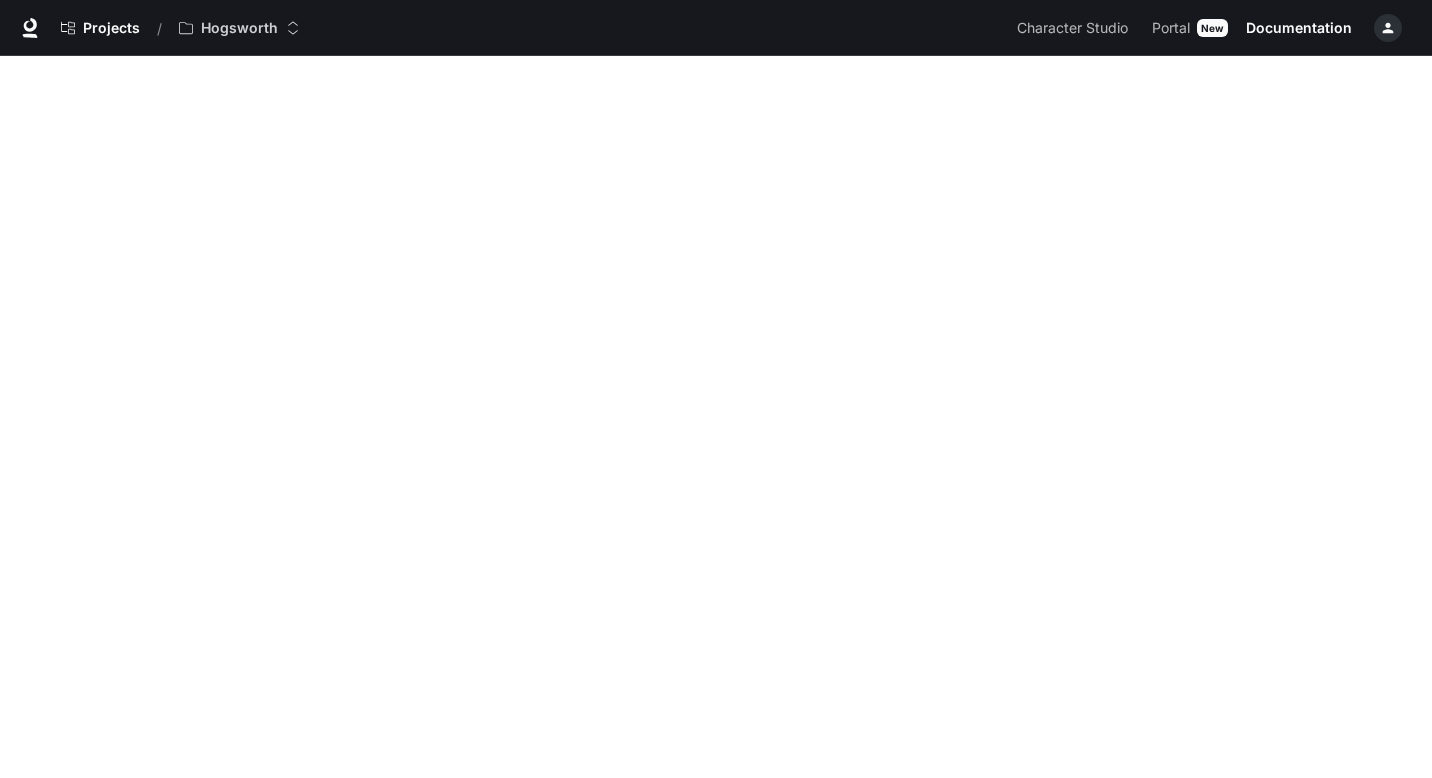 click on "Projects / Hogsworth" at bounding box center [530, 28] 